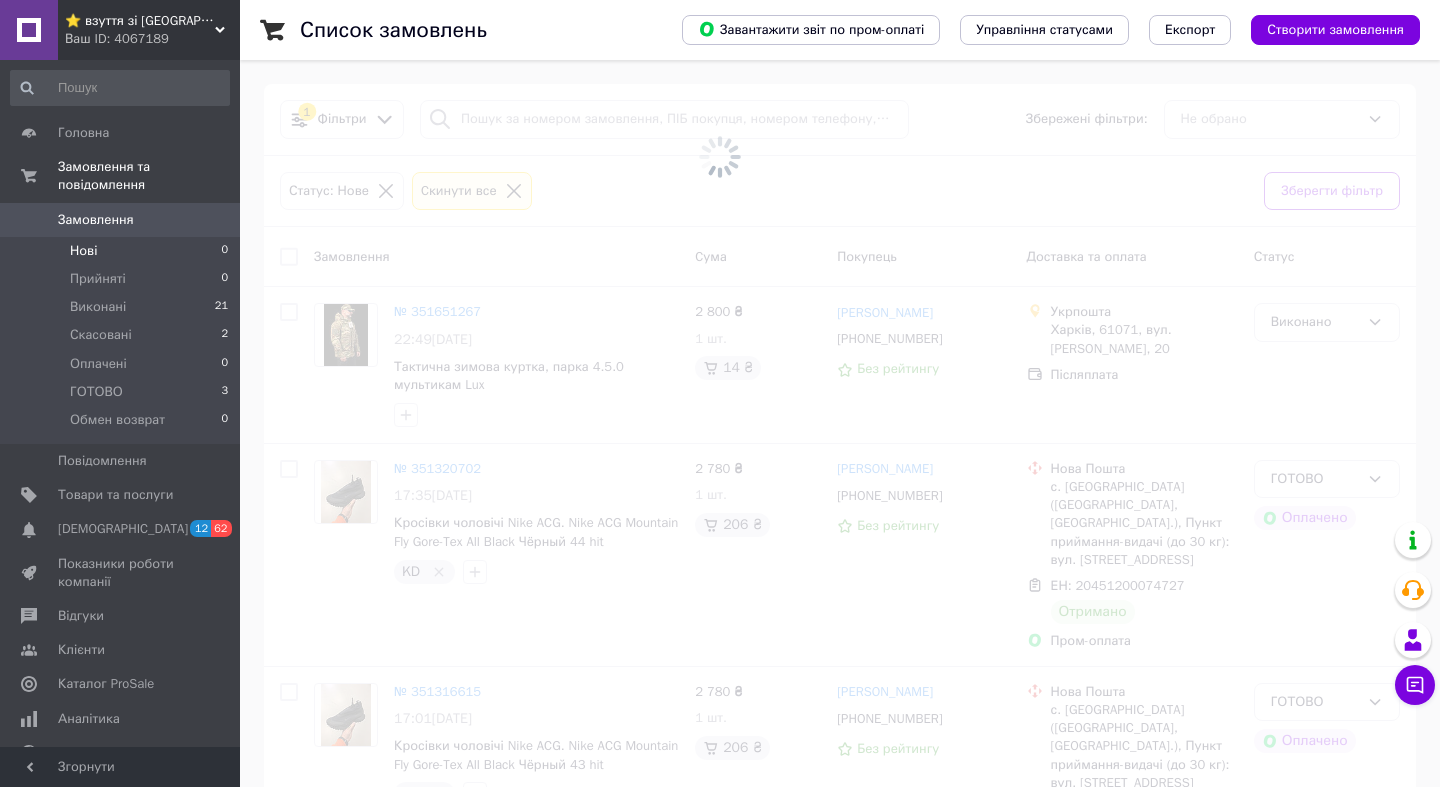 scroll, scrollTop: 0, scrollLeft: 0, axis: both 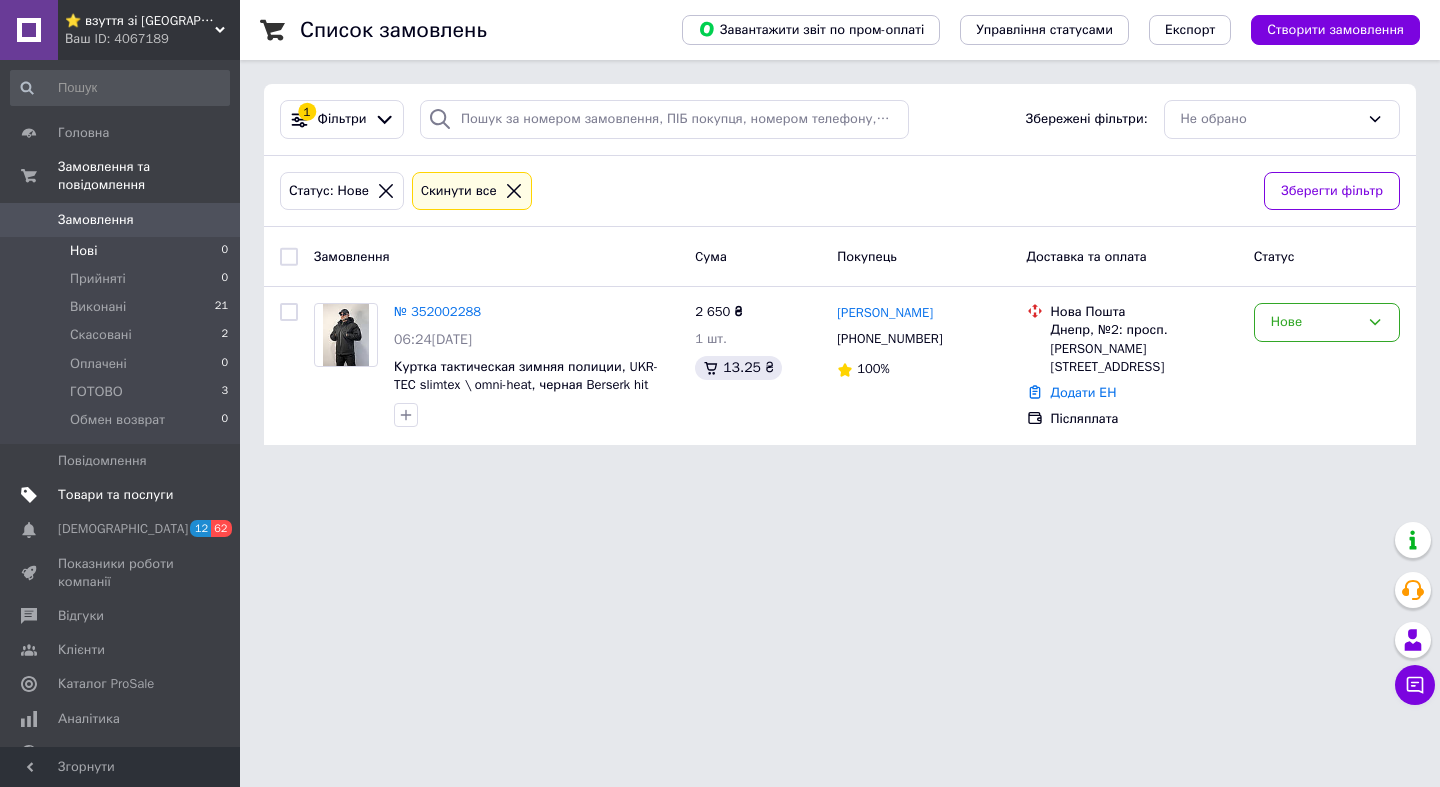 click on "Товари та послуги" at bounding box center [115, 495] 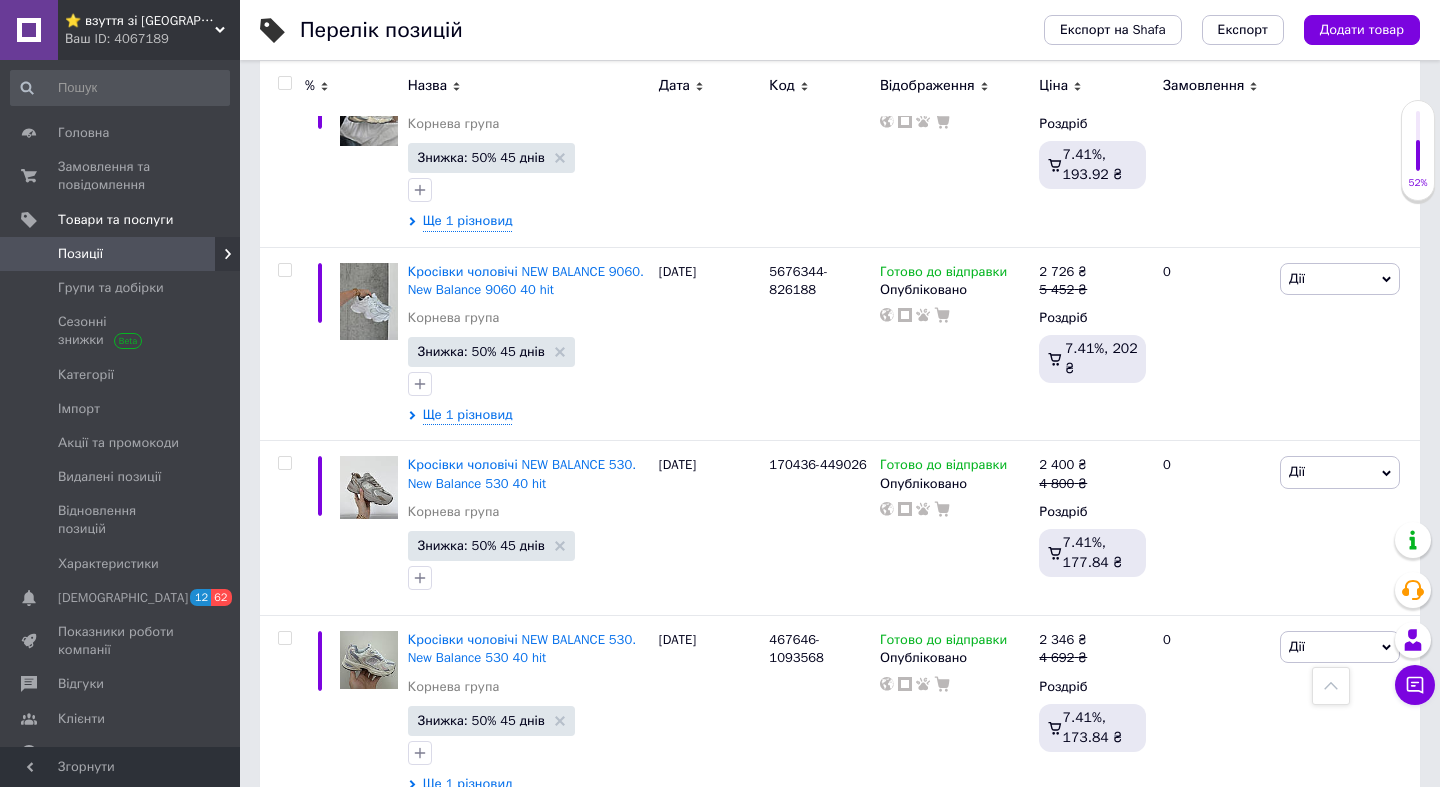 scroll, scrollTop: 0, scrollLeft: 0, axis: both 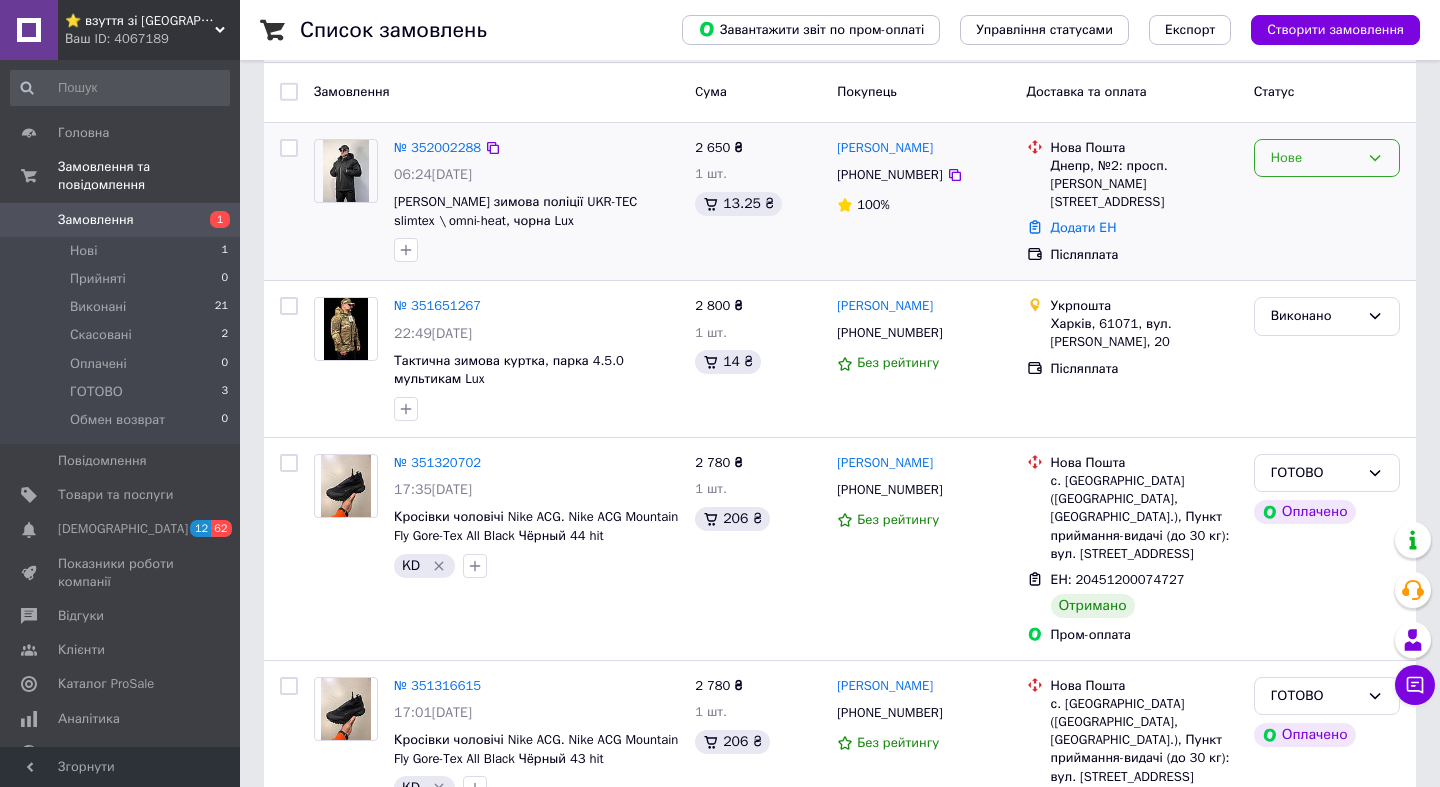 click on "Нове" at bounding box center [1315, 158] 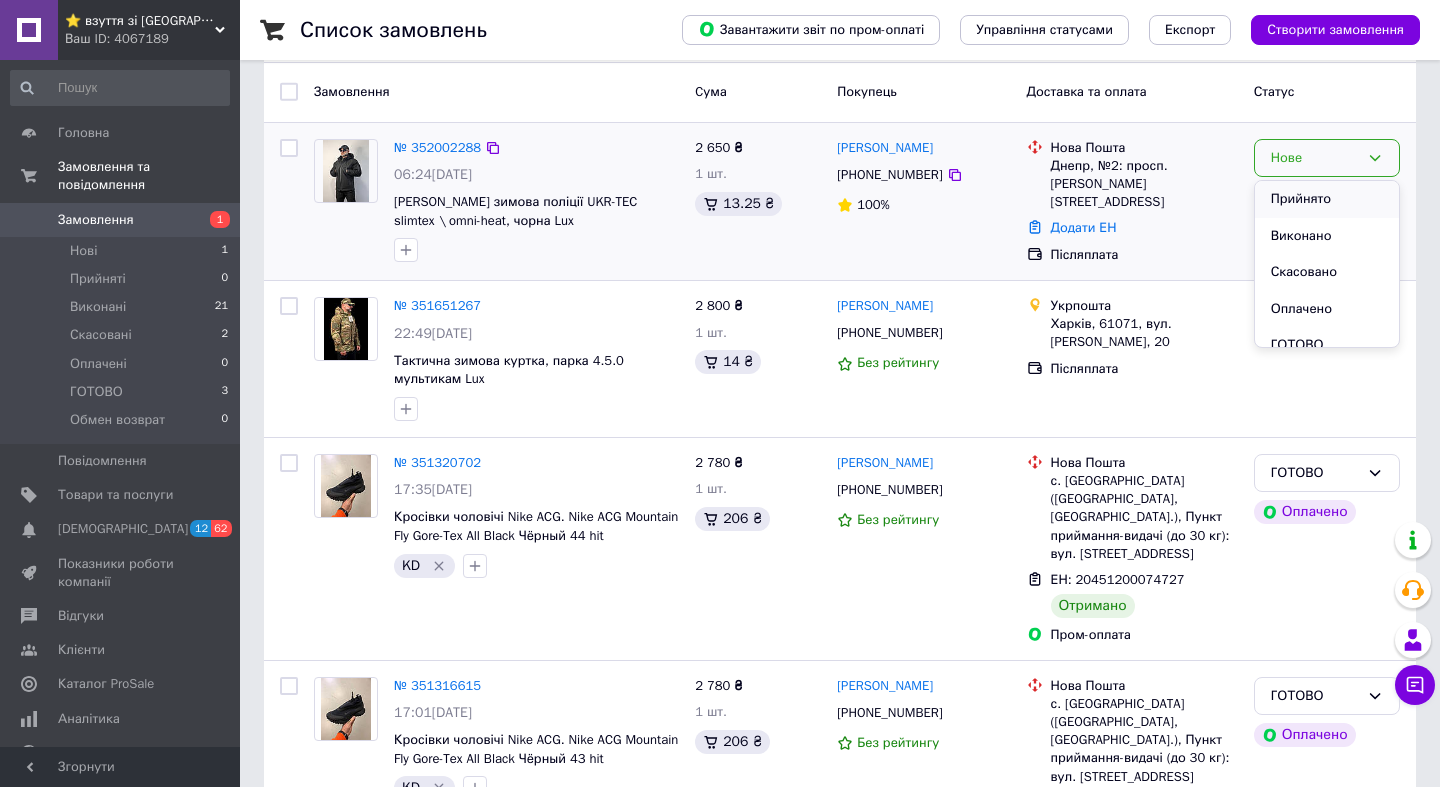 click on "Прийнято" at bounding box center [1327, 199] 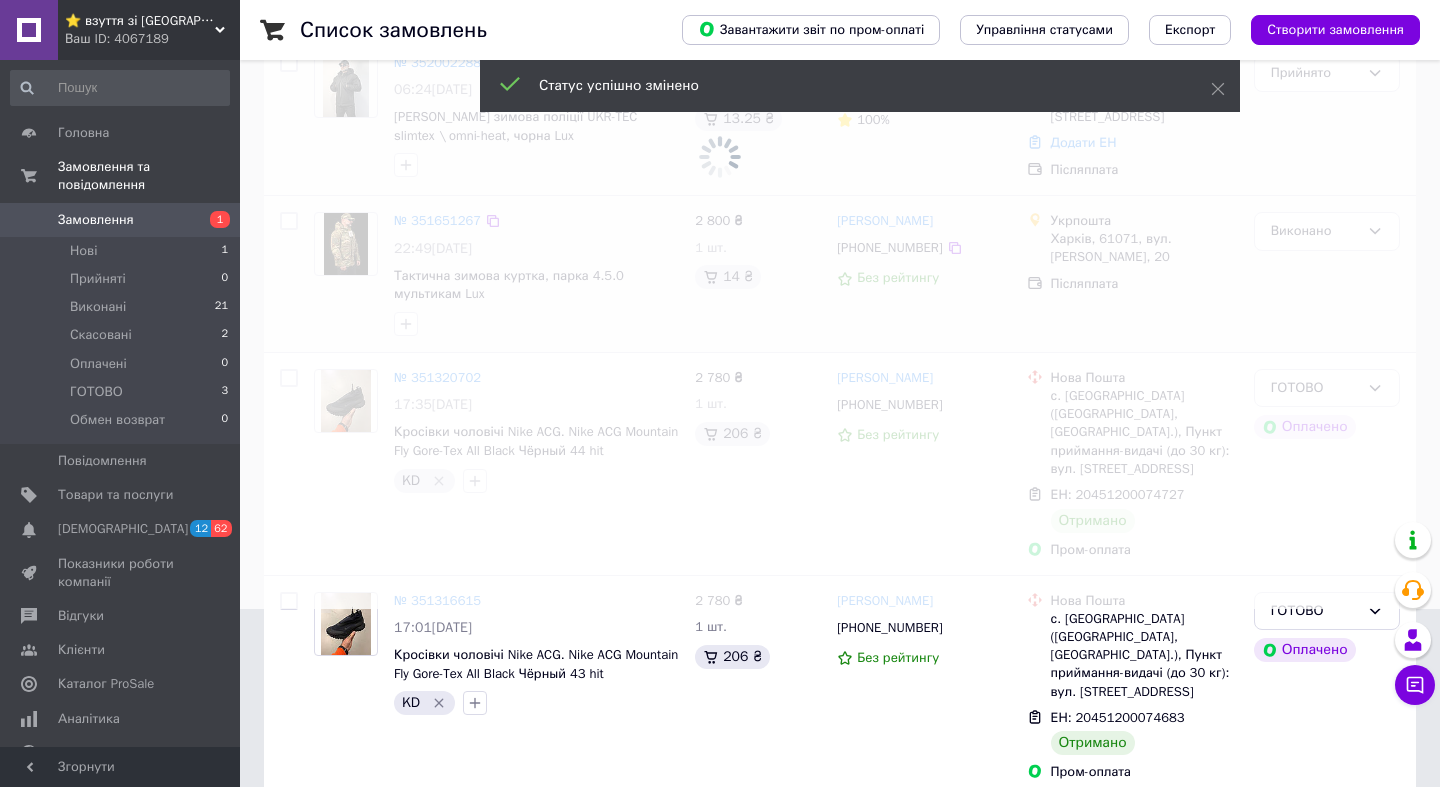 scroll, scrollTop: 317, scrollLeft: 0, axis: vertical 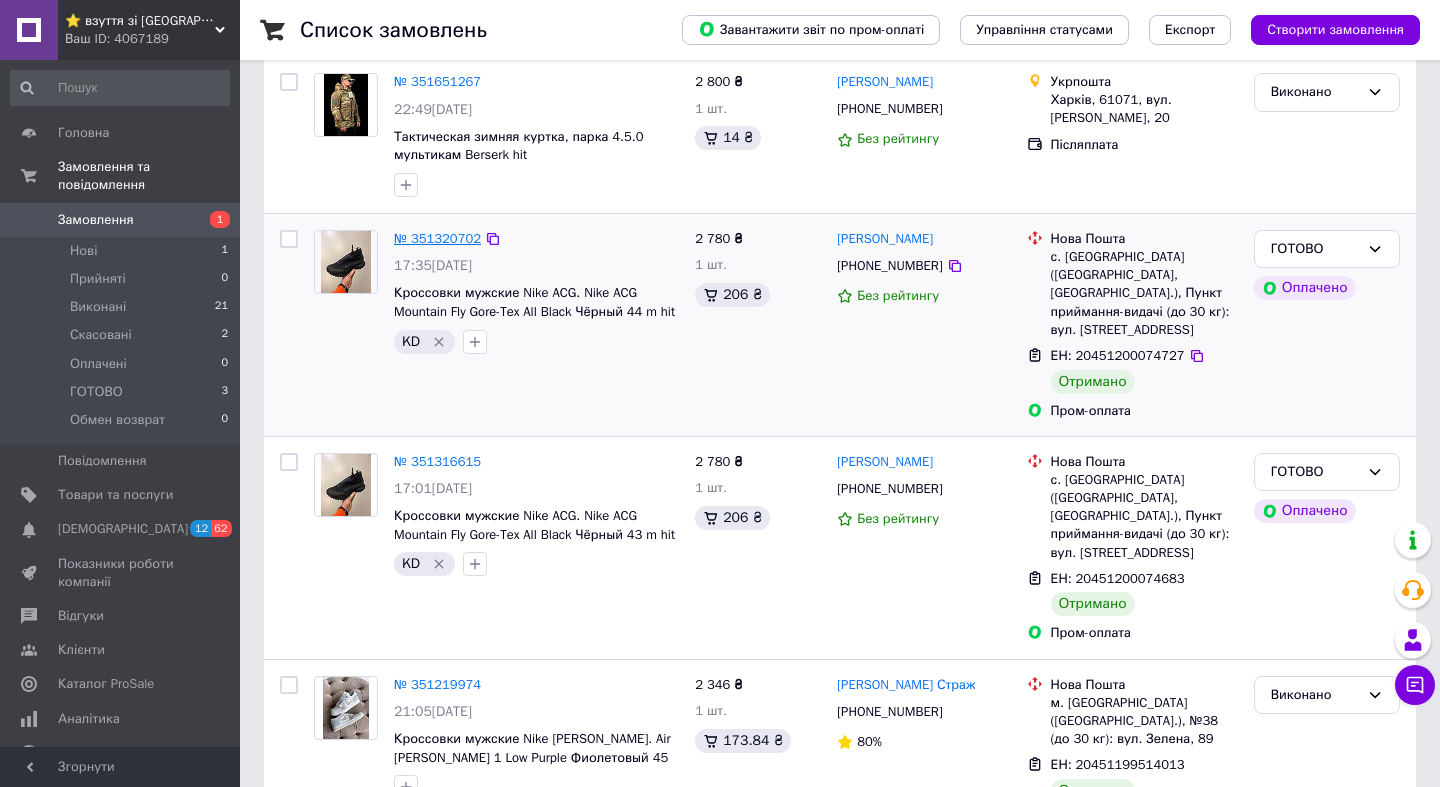 click on "№ 351320702" at bounding box center (437, 238) 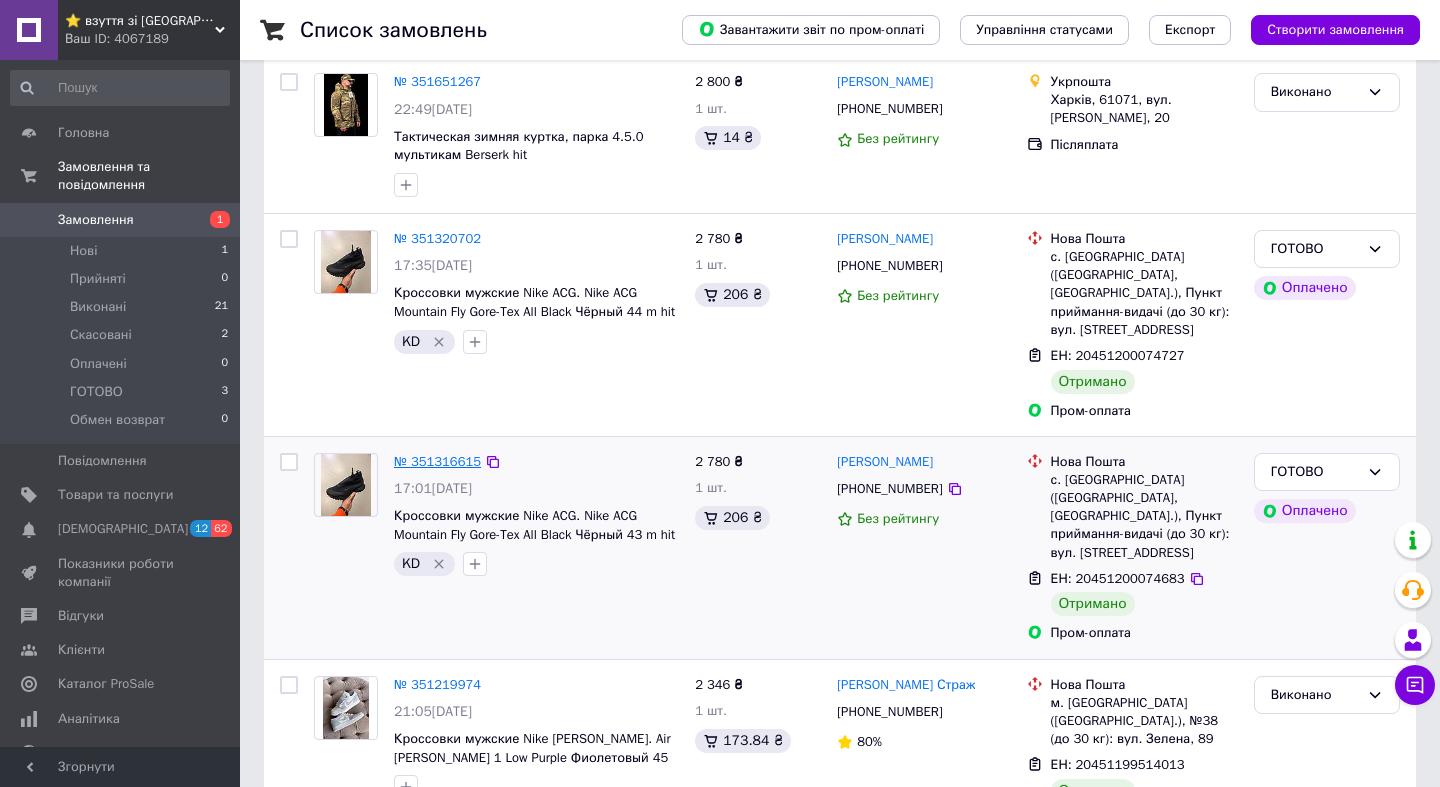 click on "№ 351316615" at bounding box center [437, 461] 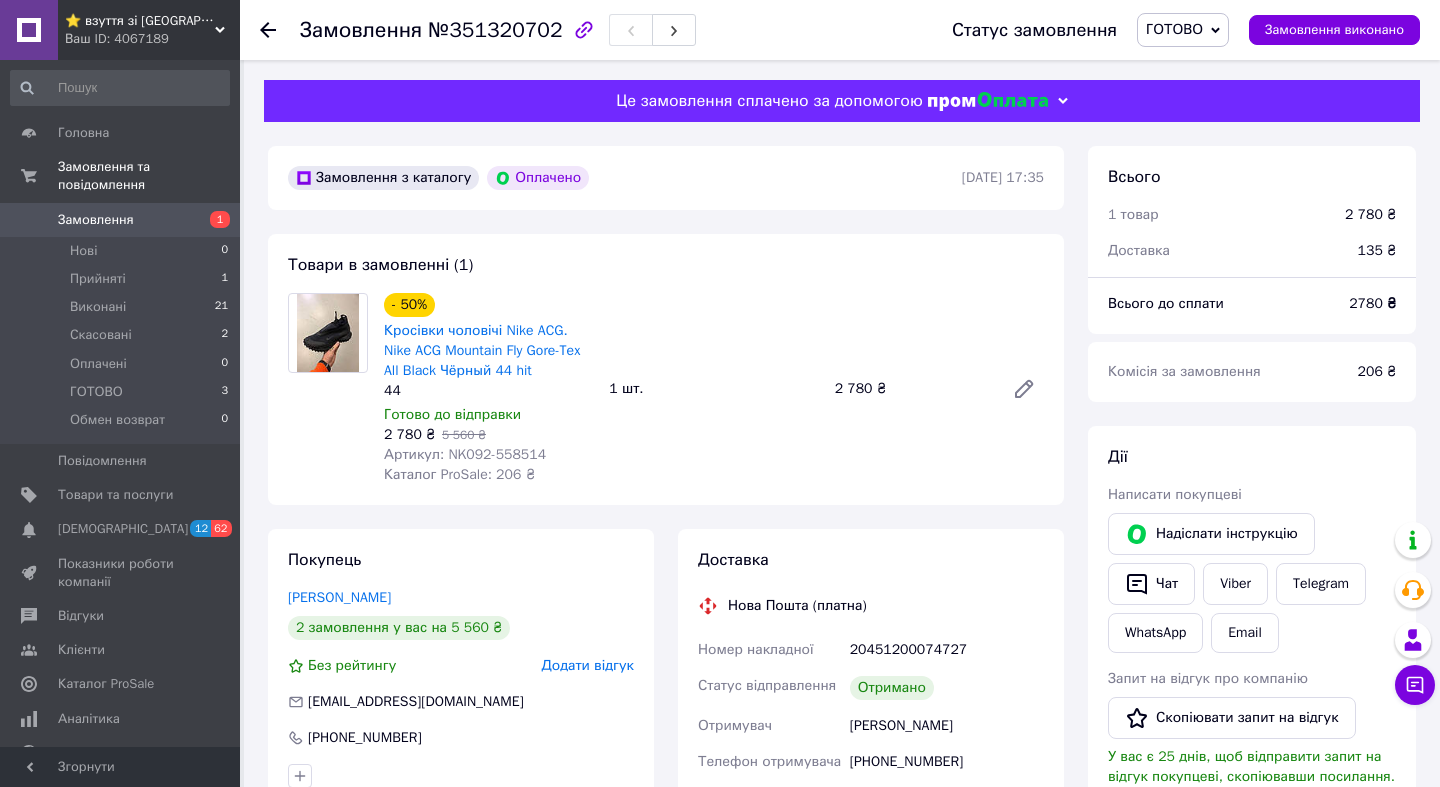 scroll, scrollTop: 0, scrollLeft: 0, axis: both 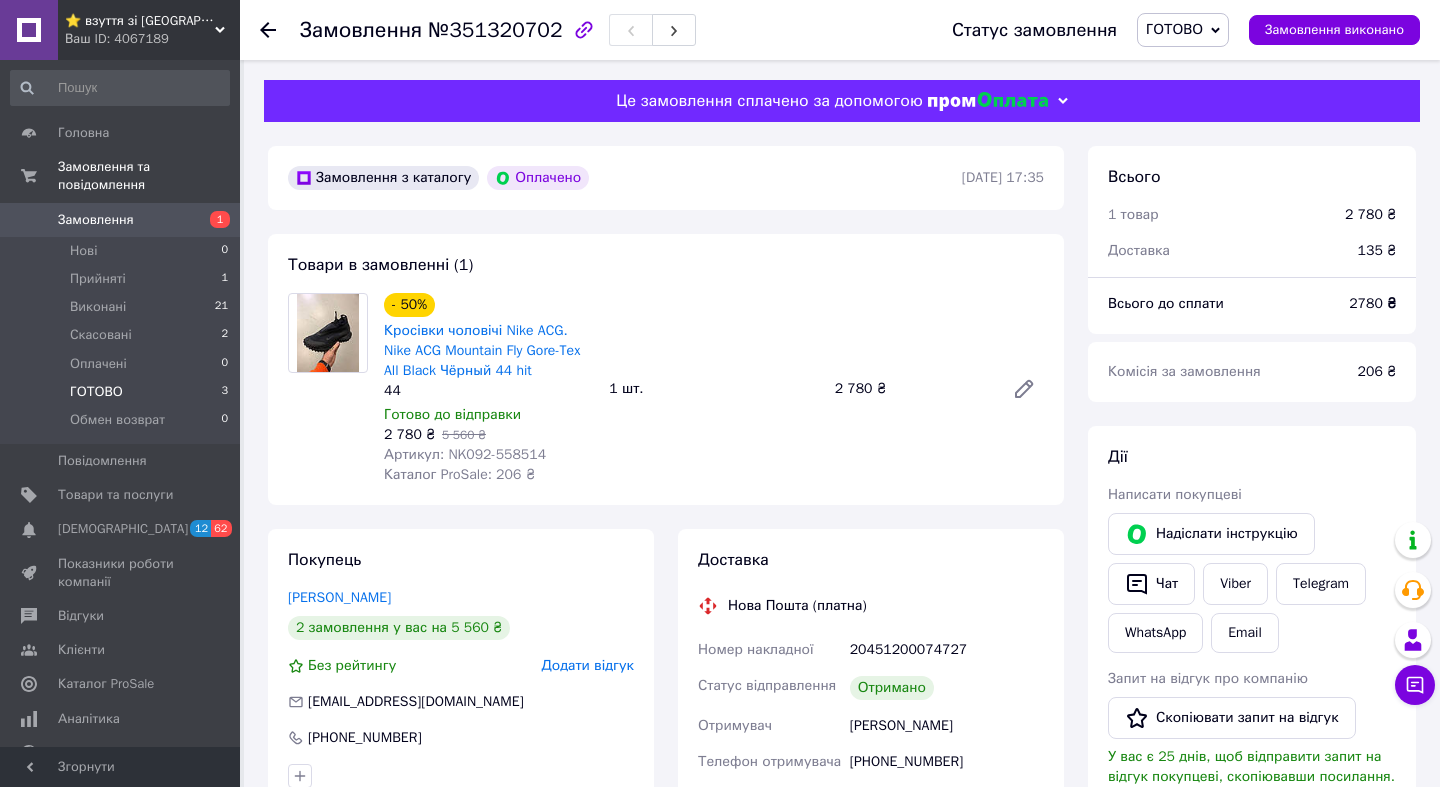 click on "ГОТОВО" at bounding box center (96, 392) 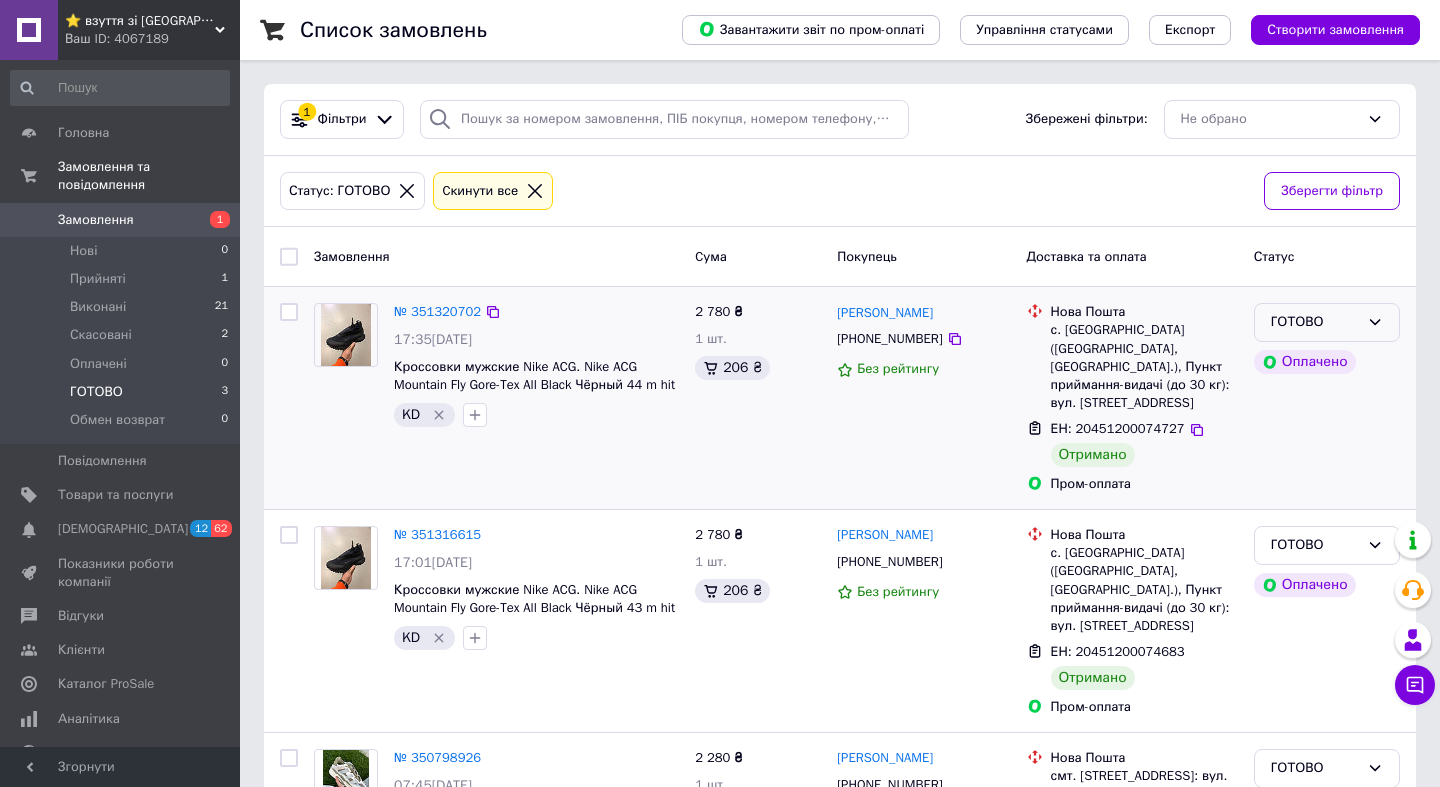 click on "ГОТОВО" at bounding box center [1327, 322] 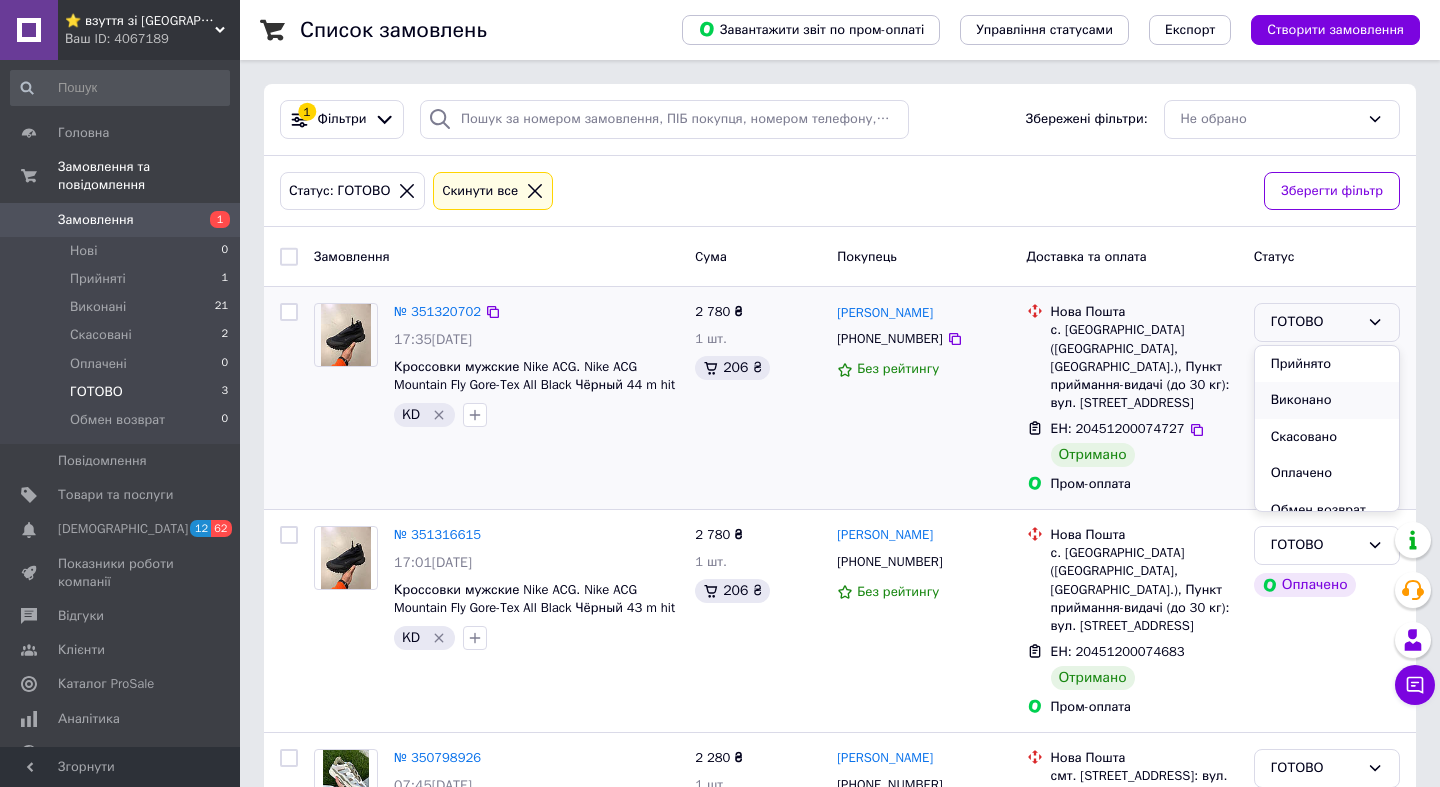 click on "Виконано" at bounding box center [1327, 400] 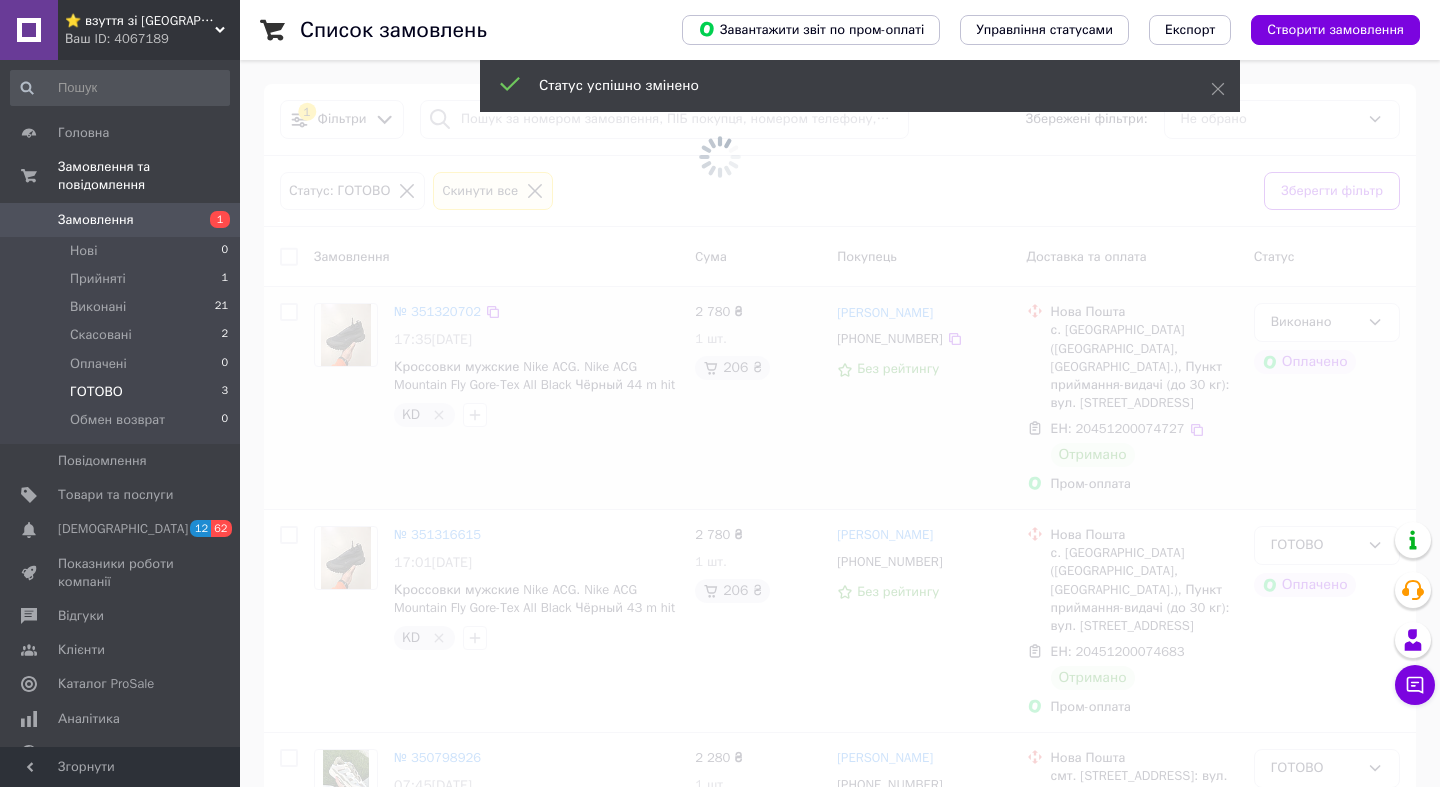 scroll, scrollTop: 101, scrollLeft: 0, axis: vertical 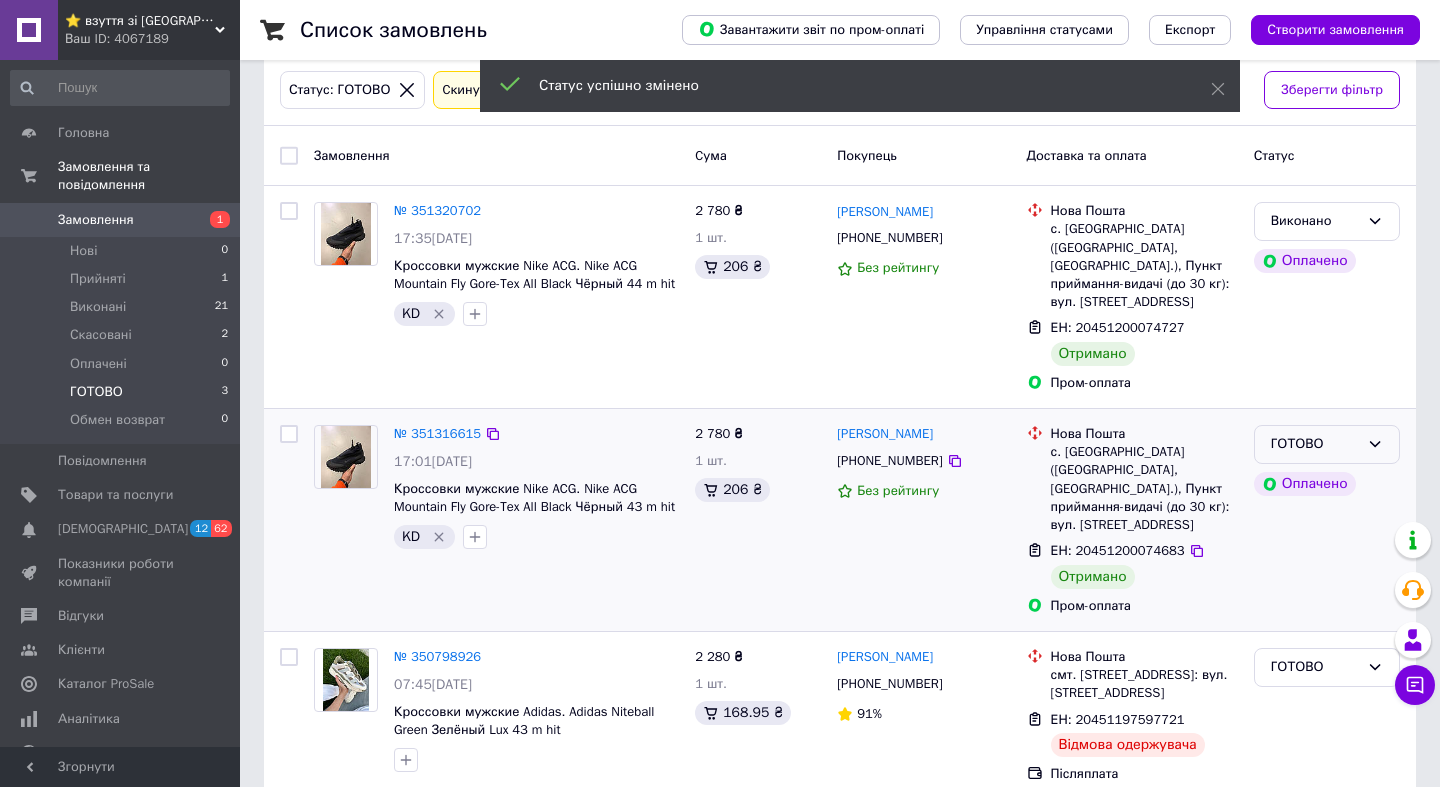 click on "ГОТОВО" at bounding box center [1315, 444] 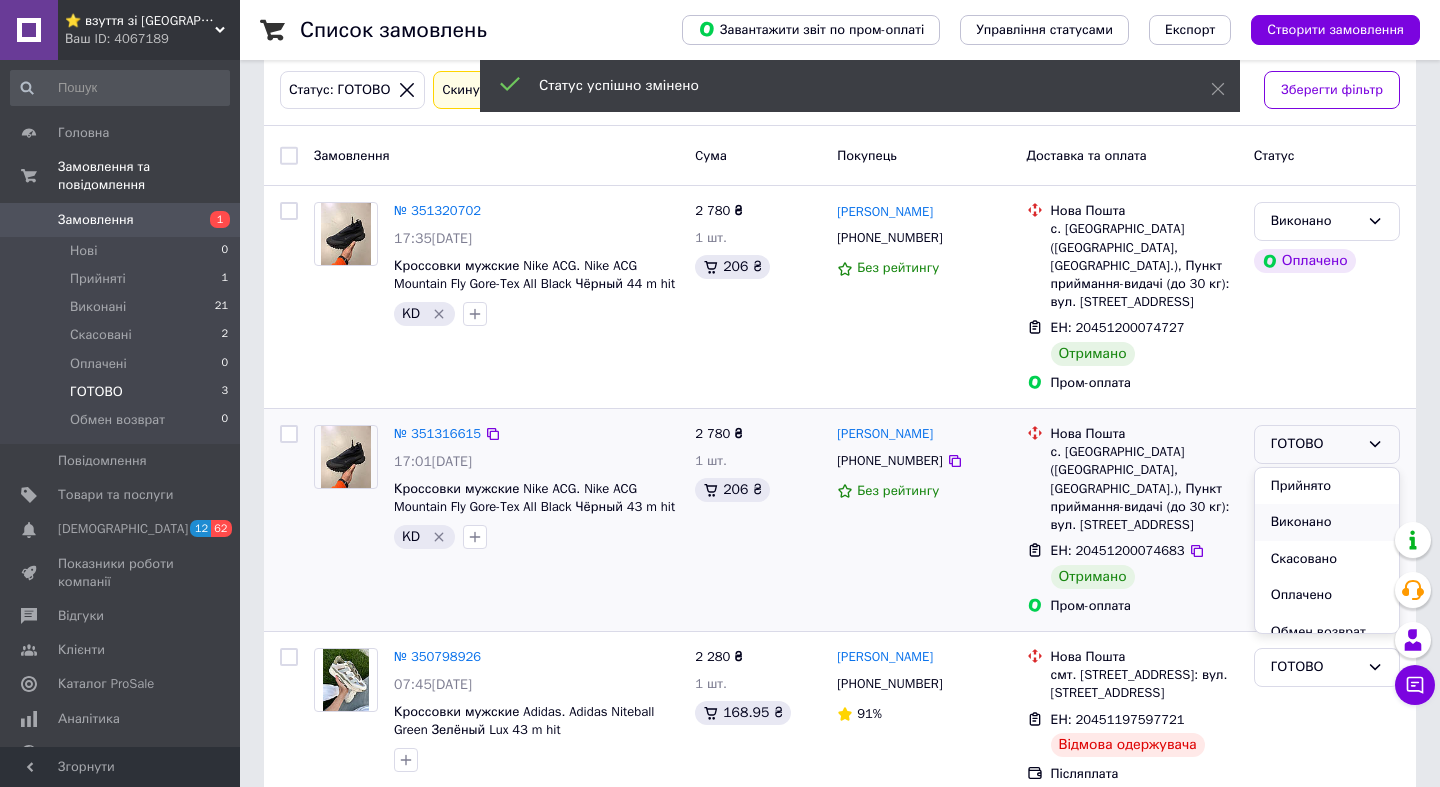 click on "Виконано" at bounding box center (1327, 522) 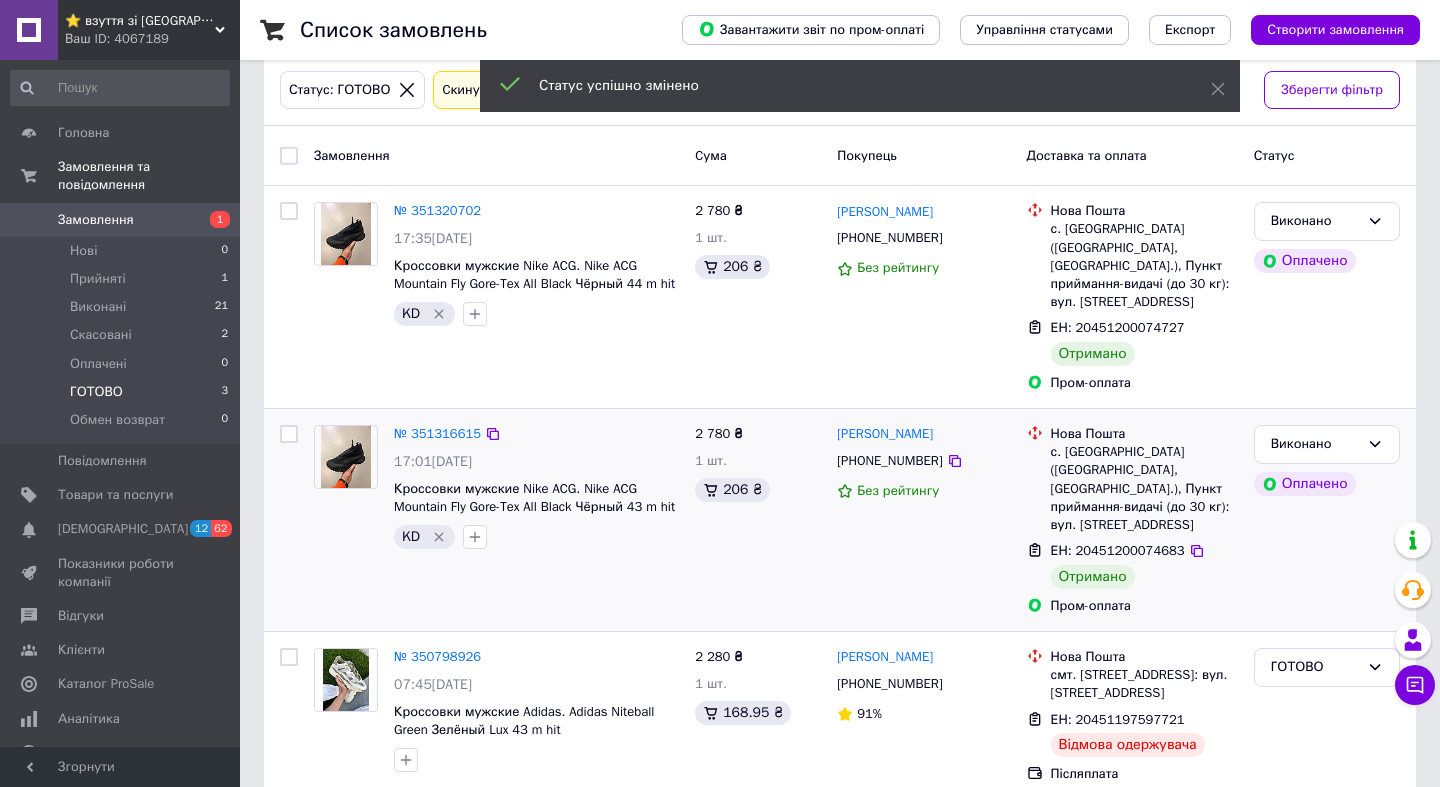 click on "ГОТОВО" at bounding box center (1327, 667) 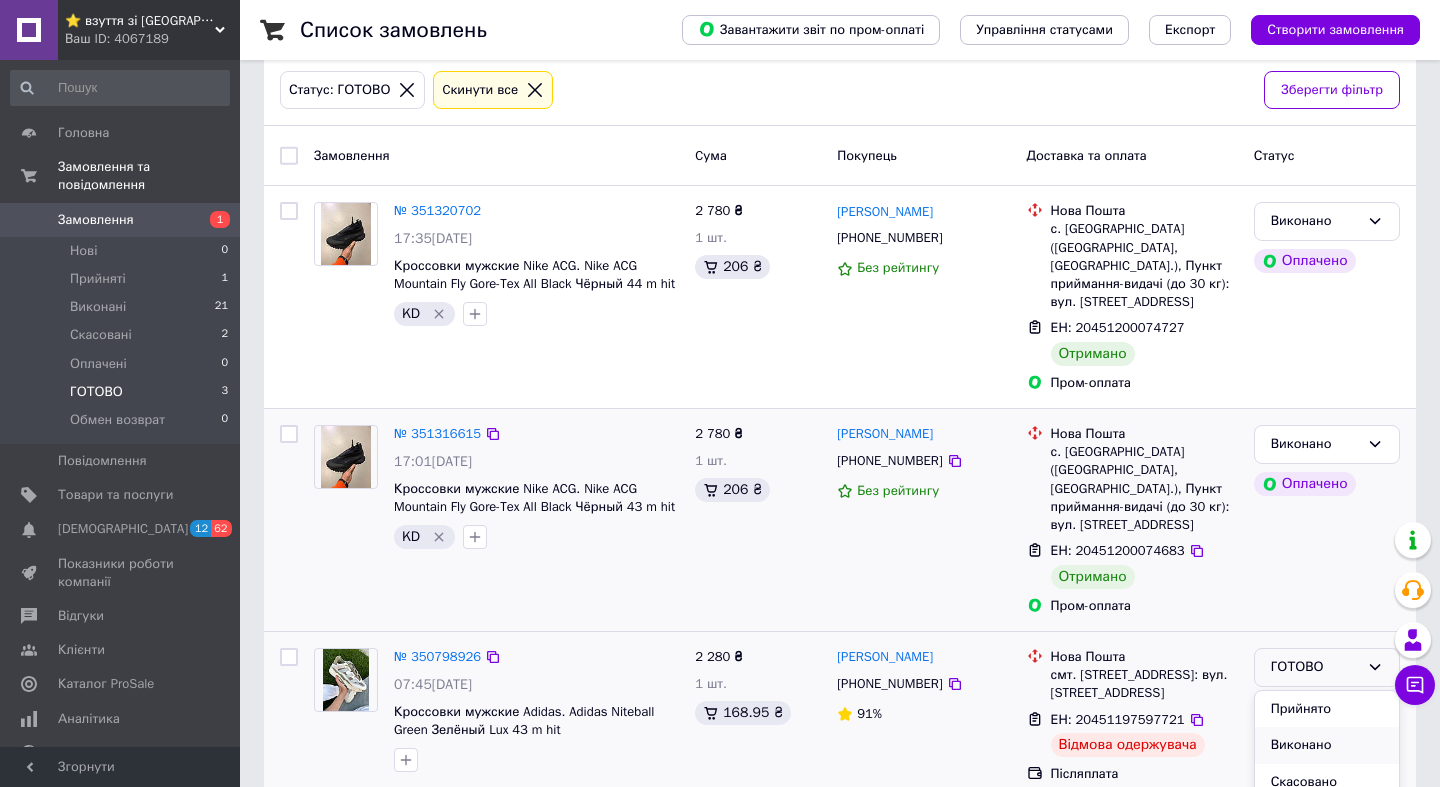 click on "Виконано" at bounding box center (1327, 745) 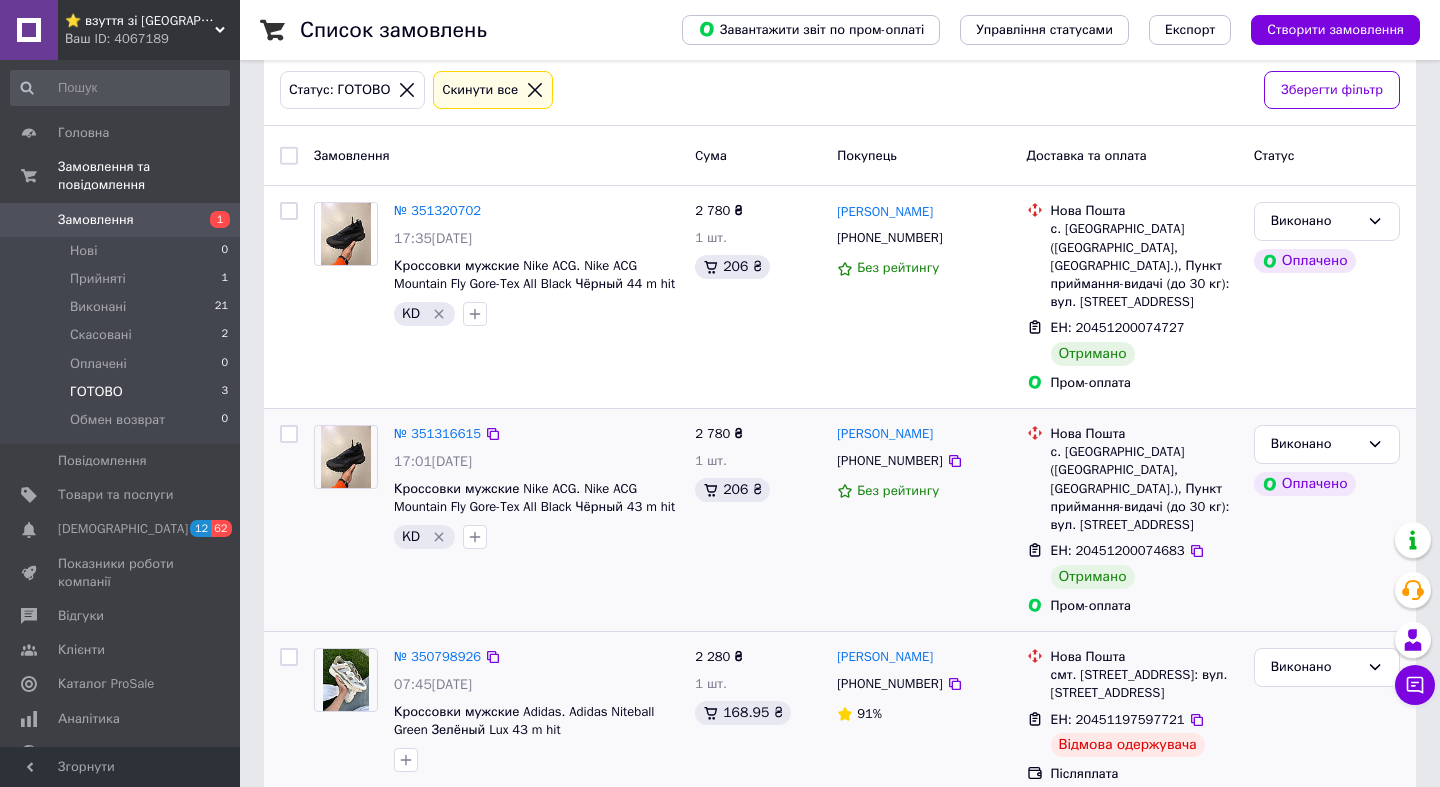 scroll, scrollTop: 0, scrollLeft: 0, axis: both 